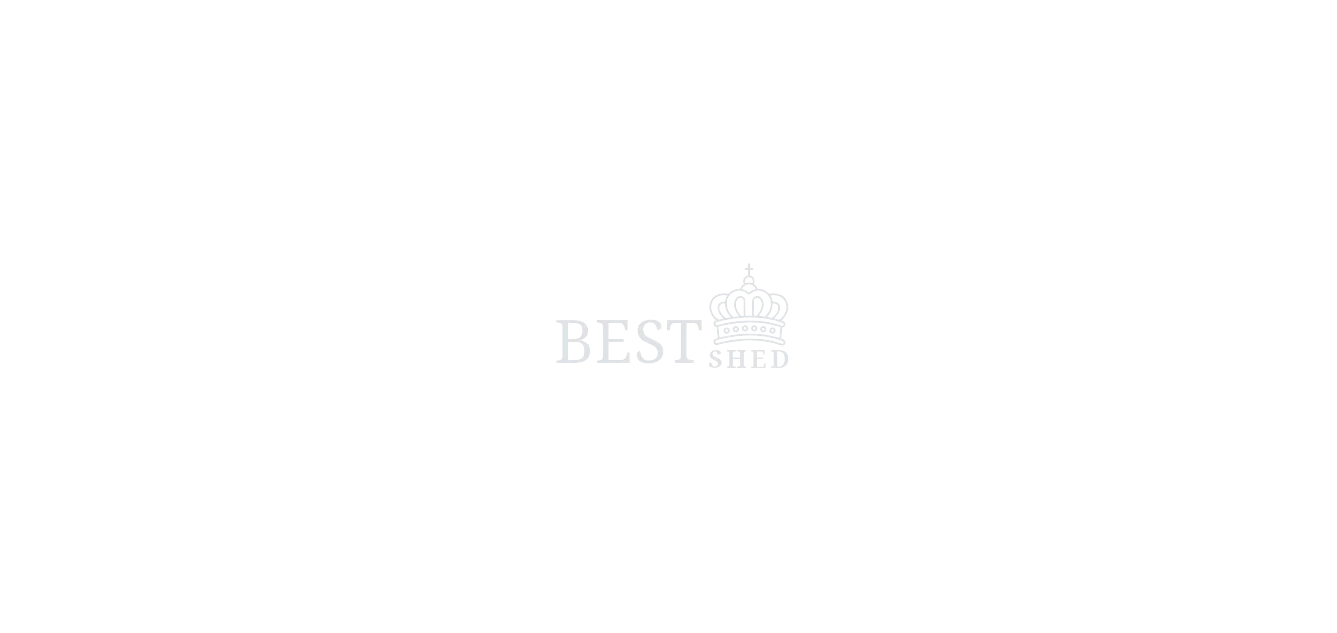 scroll, scrollTop: 0, scrollLeft: 0, axis: both 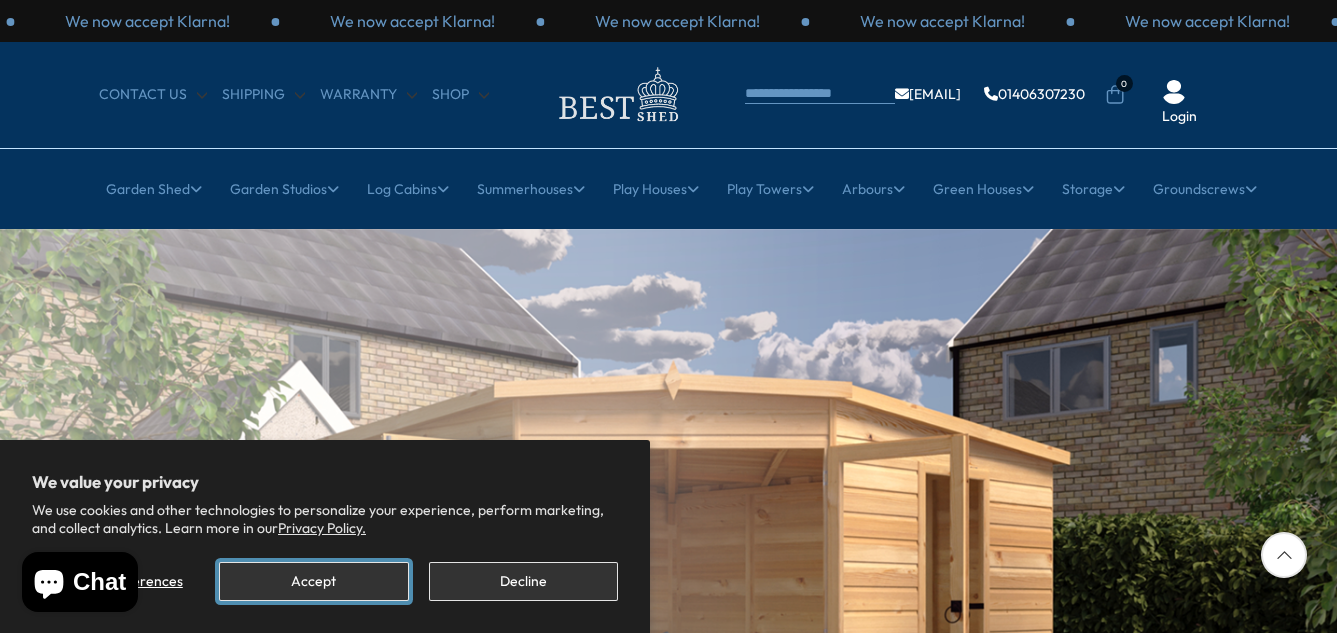 click on "Accept" at bounding box center (313, 581) 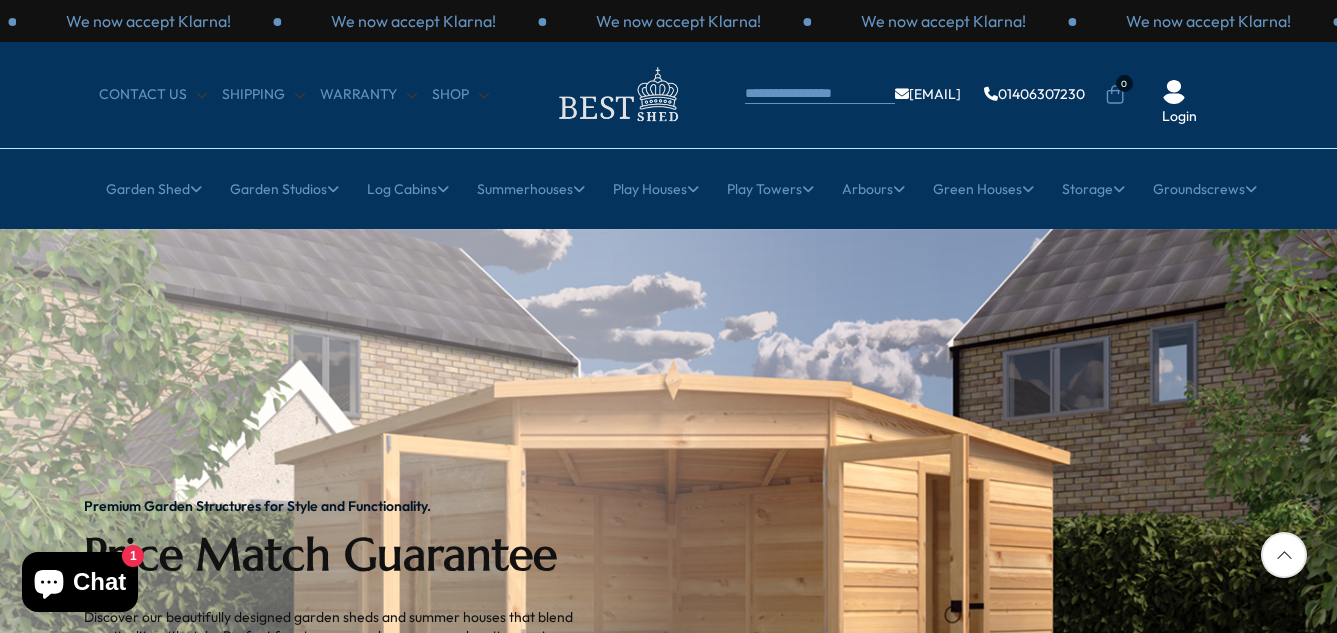click 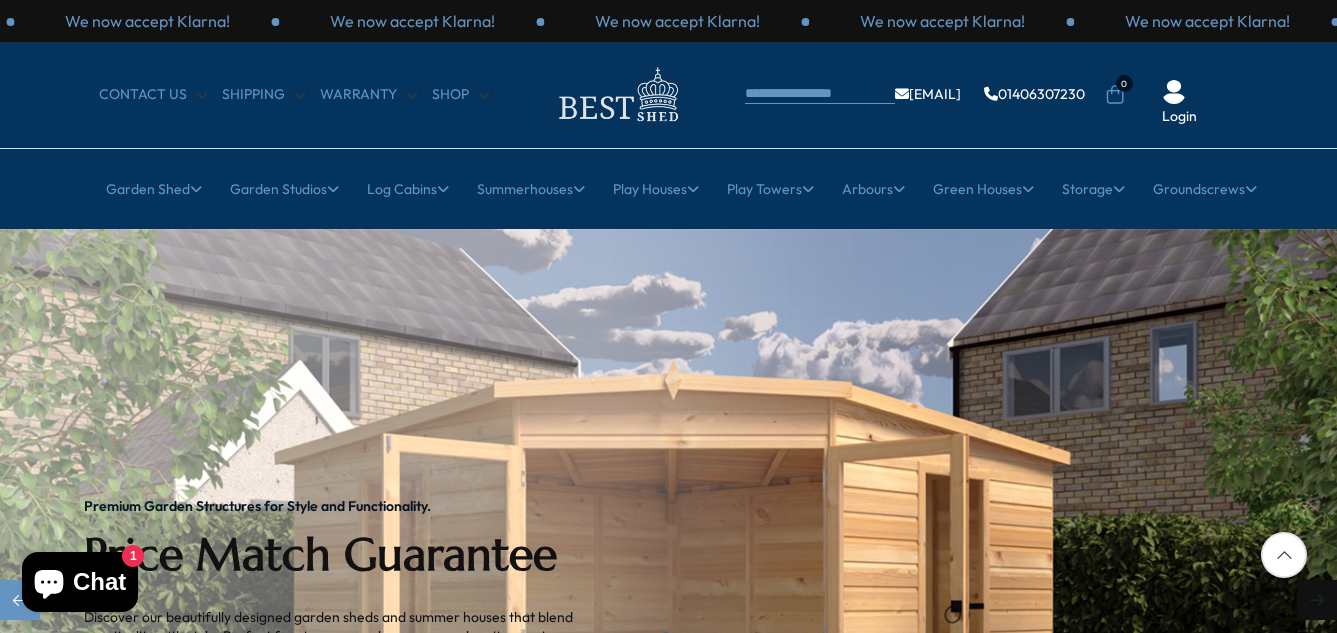 click at bounding box center (1317, 600) 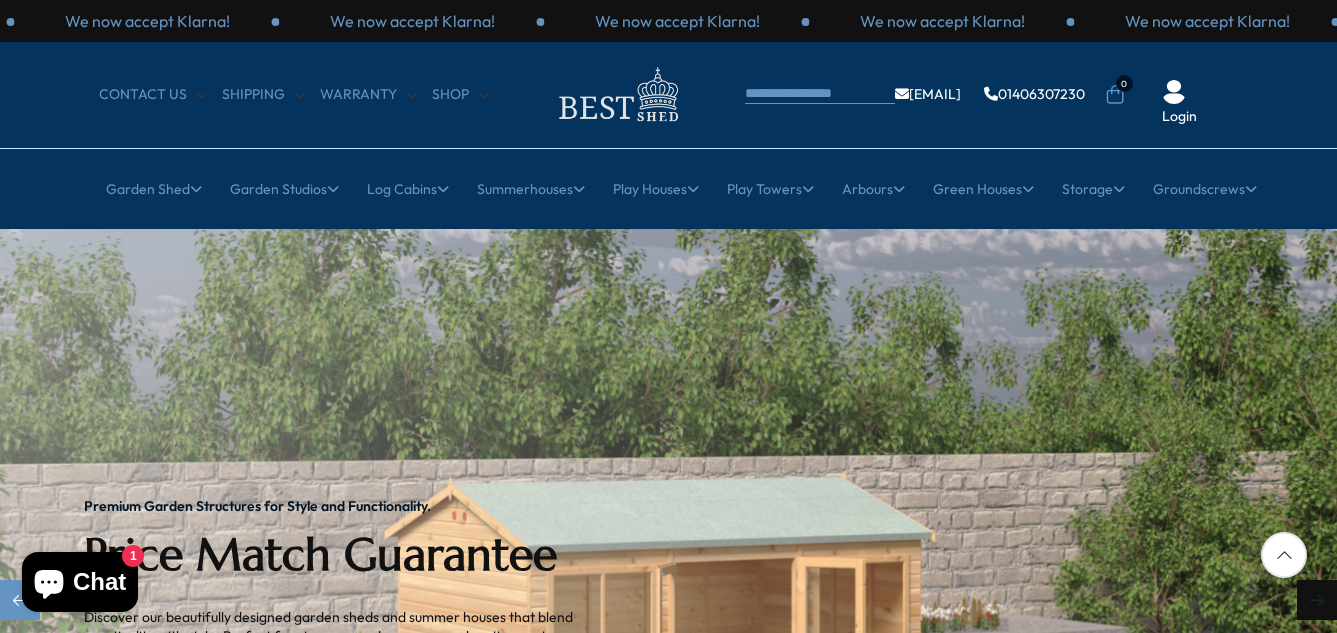 click at bounding box center [1317, 600] 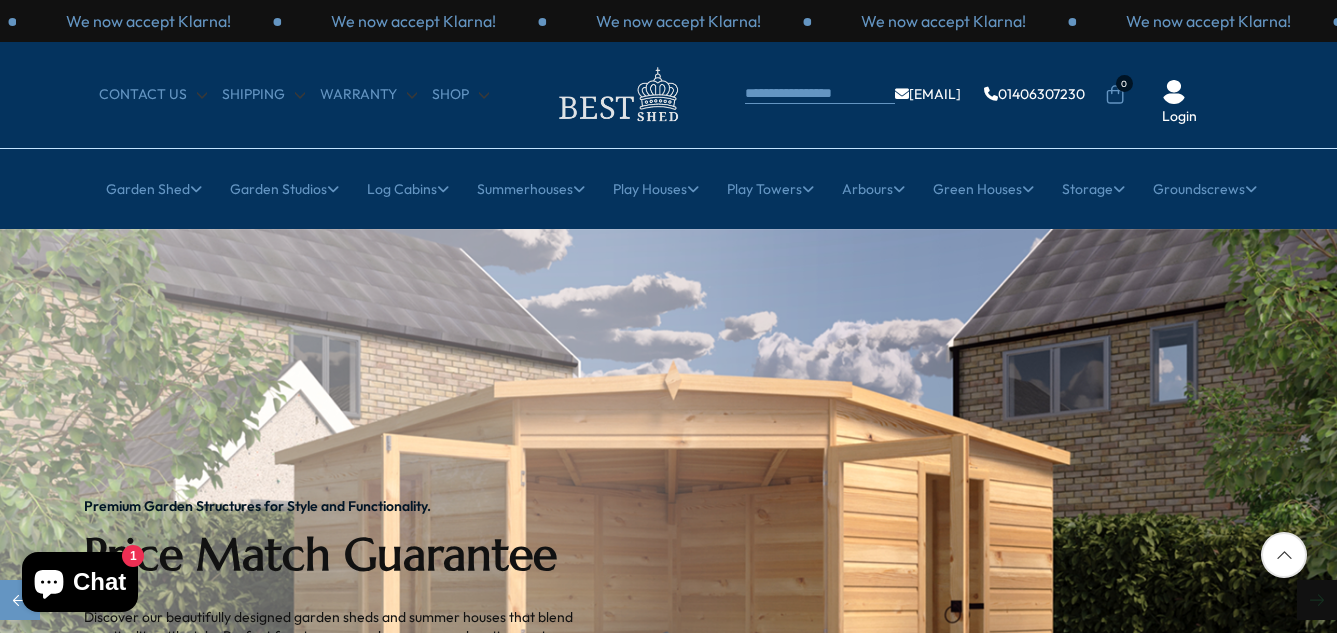 click at bounding box center (1317, 600) 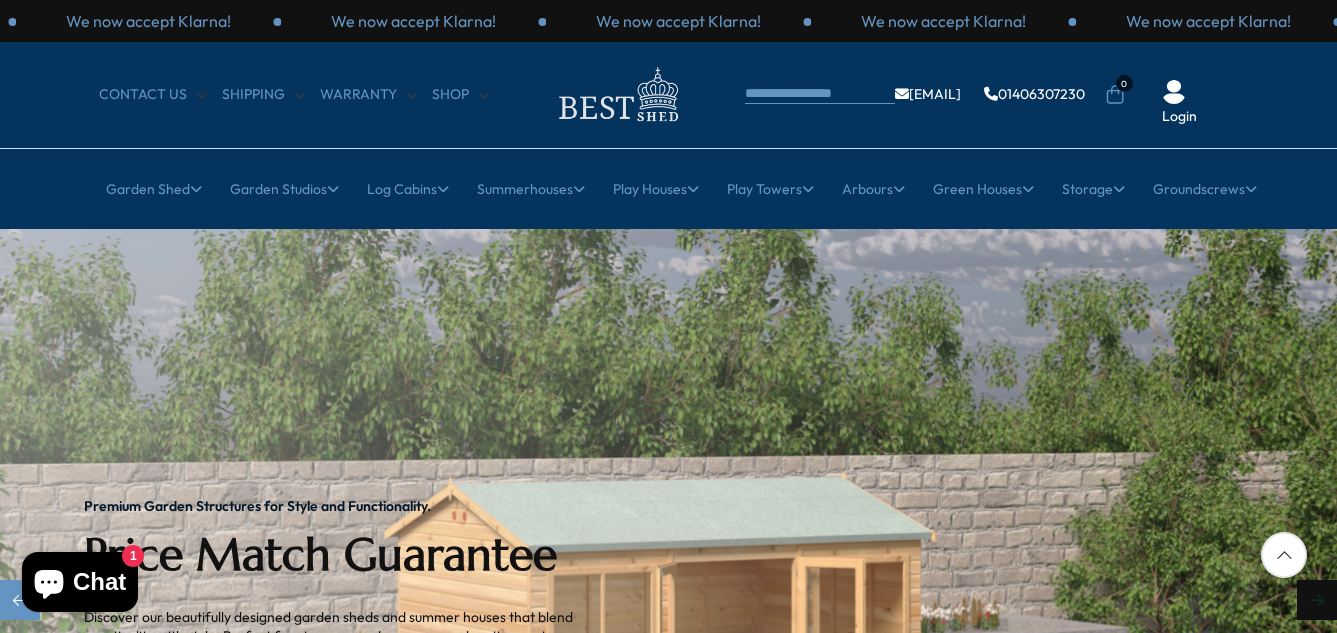 click at bounding box center (1317, 600) 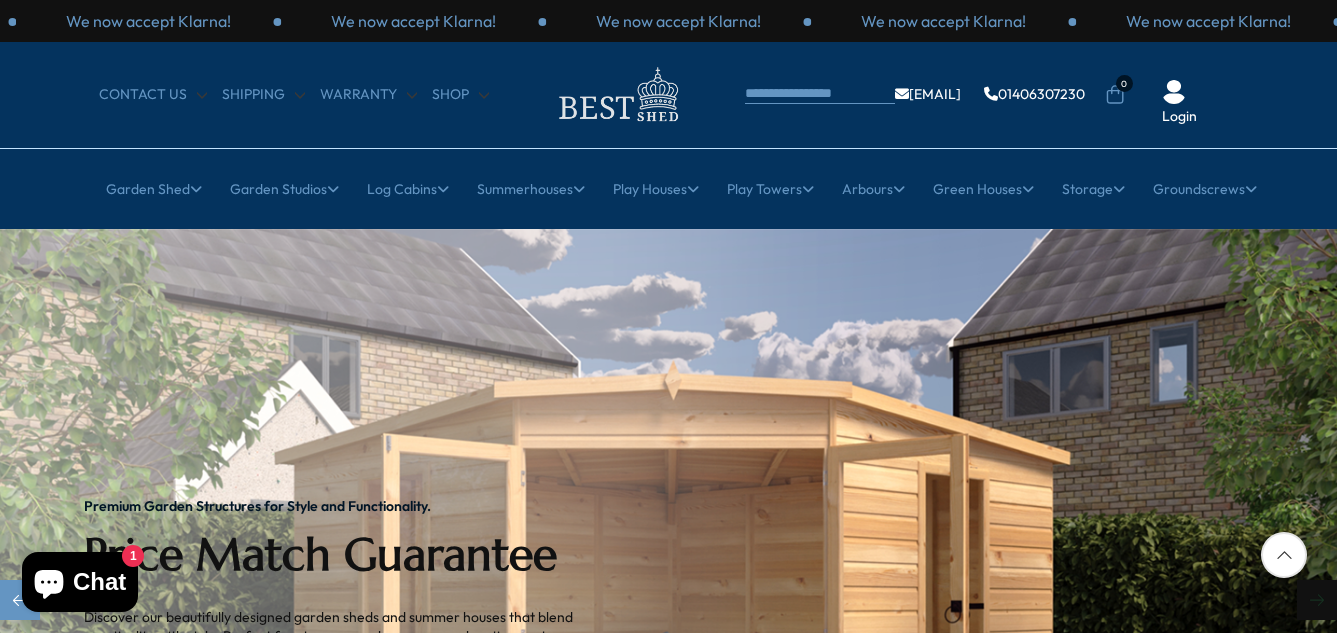 click at bounding box center (1317, 600) 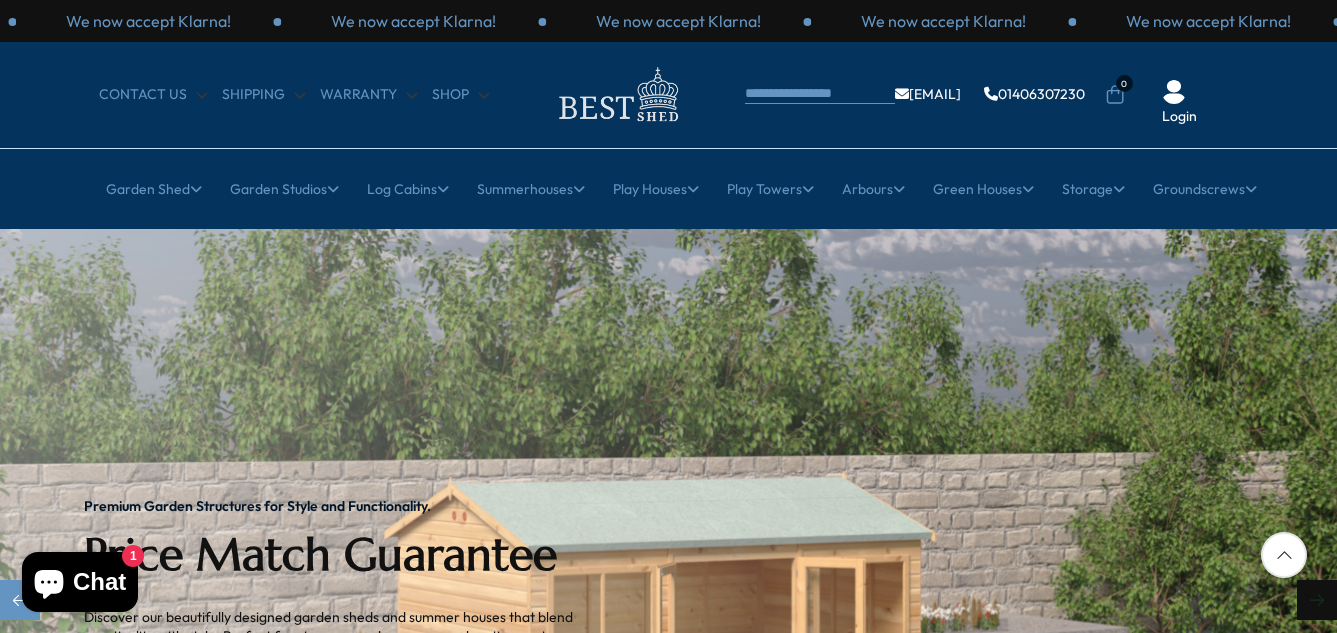 click at bounding box center (1317, 600) 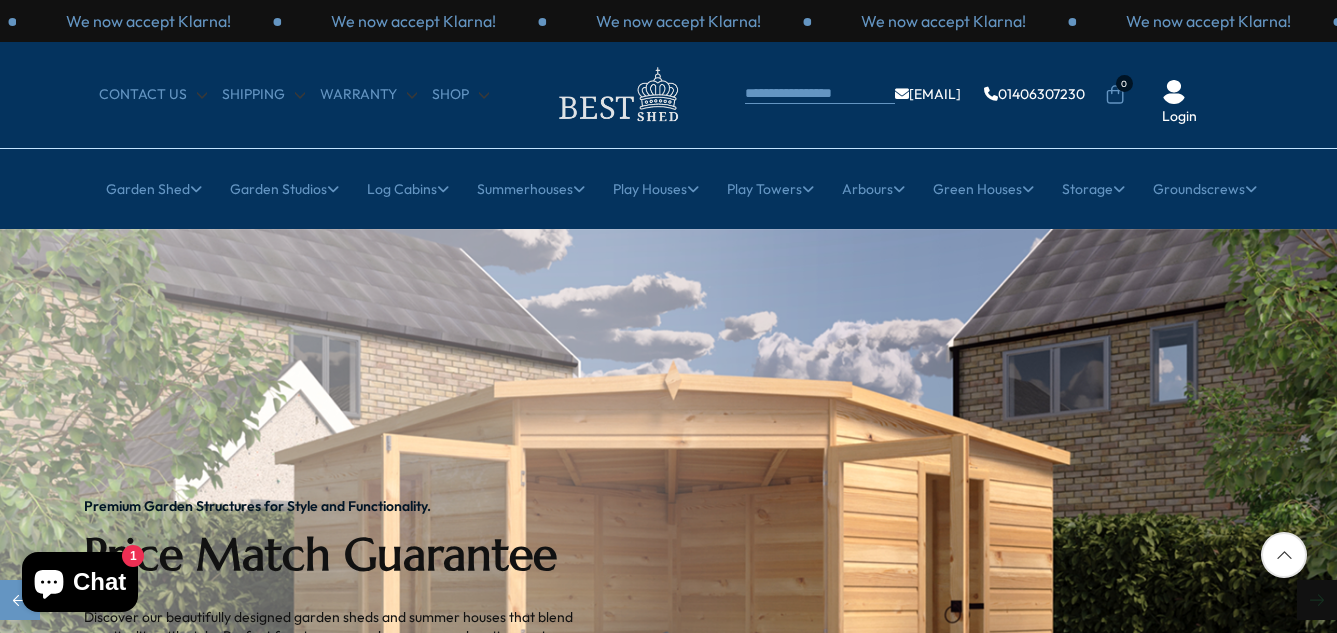 click at bounding box center [1317, 600] 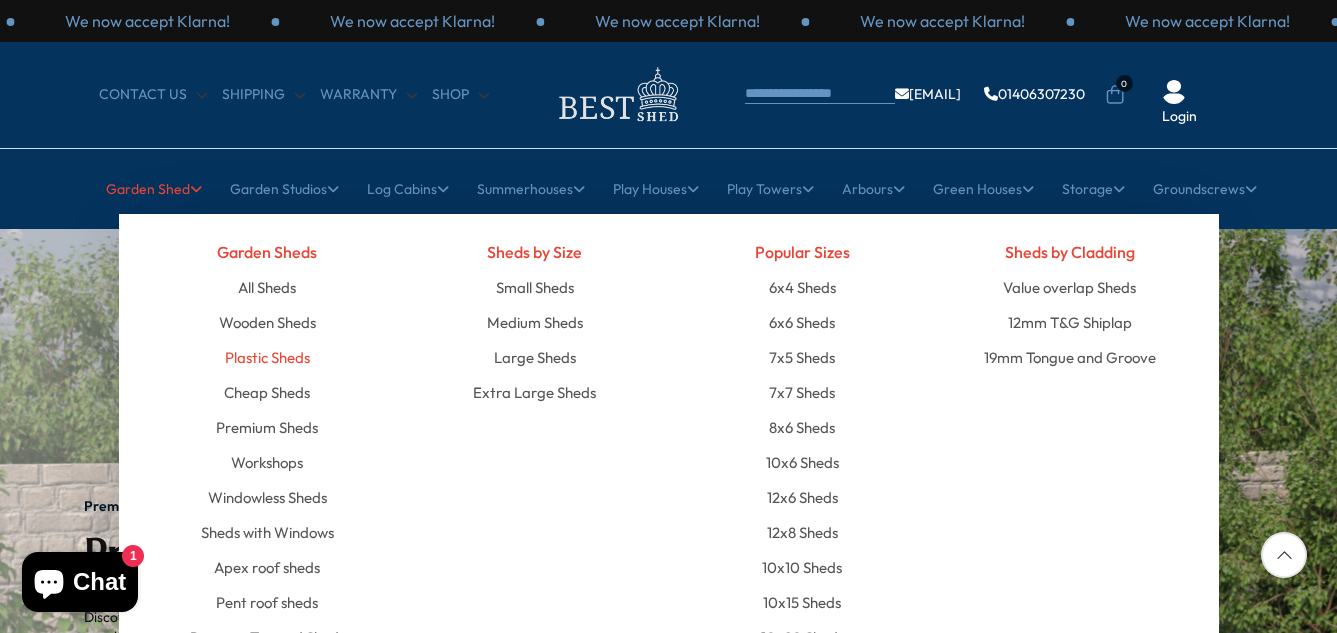 click on "Plastic Sheds" at bounding box center (267, 357) 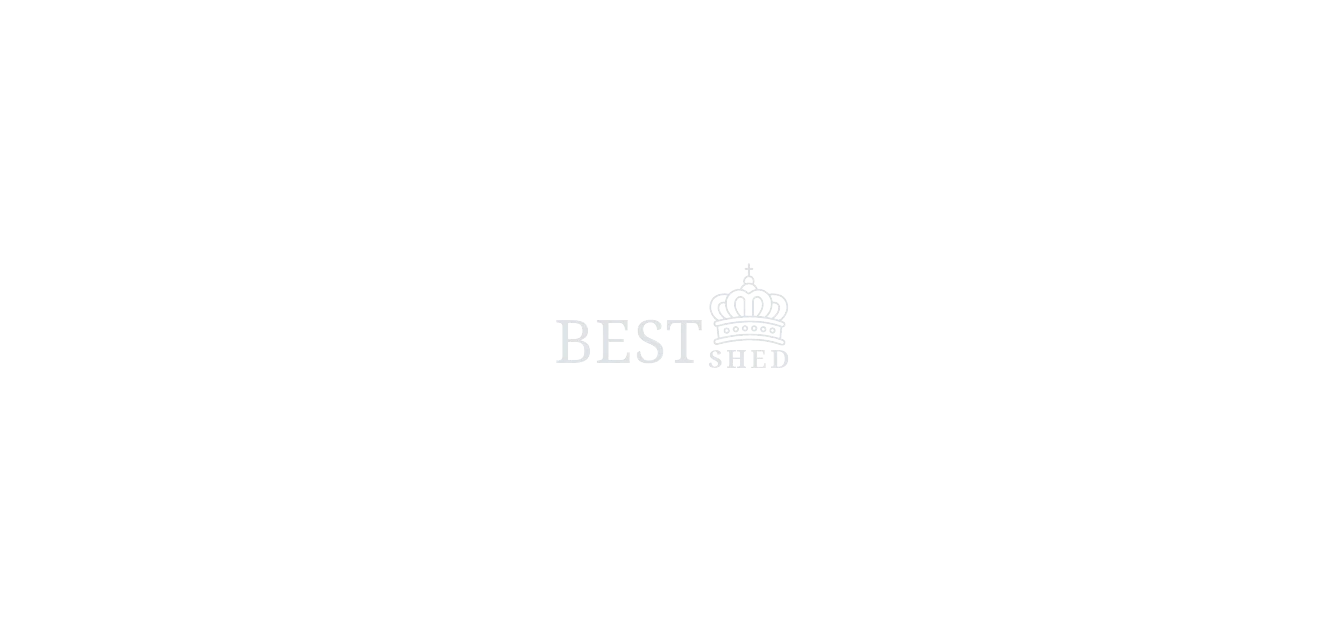 scroll, scrollTop: 0, scrollLeft: 0, axis: both 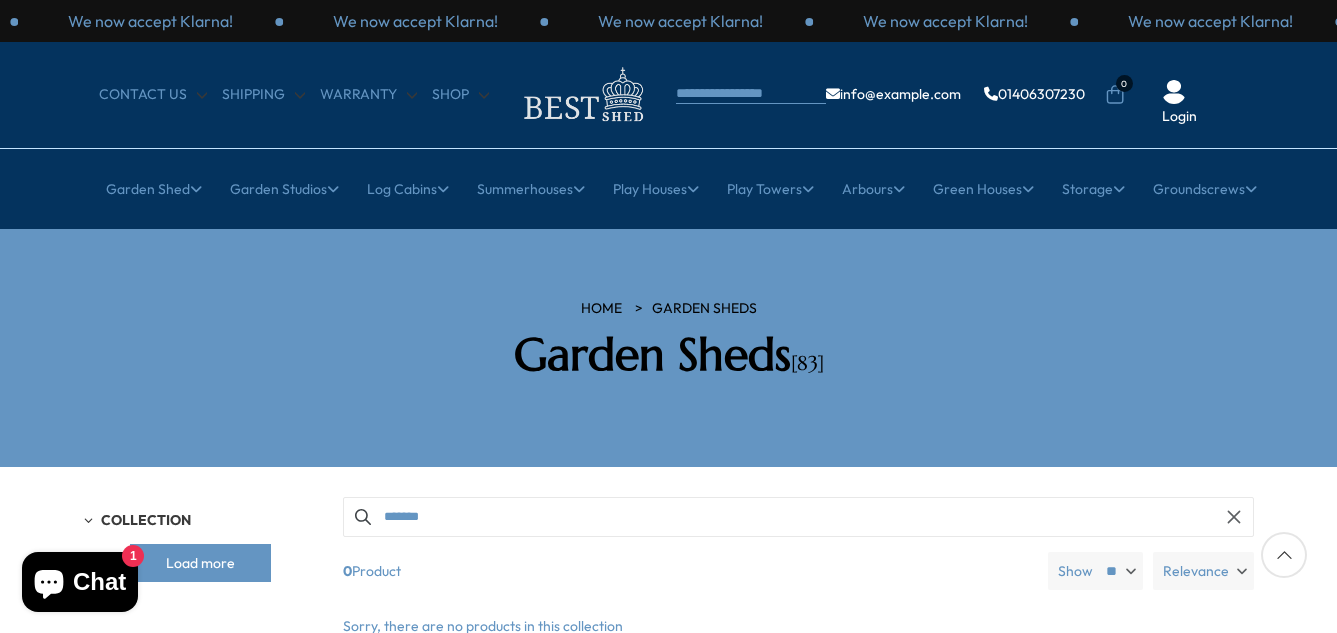 click on "** ** **" at bounding box center (1119, 571) 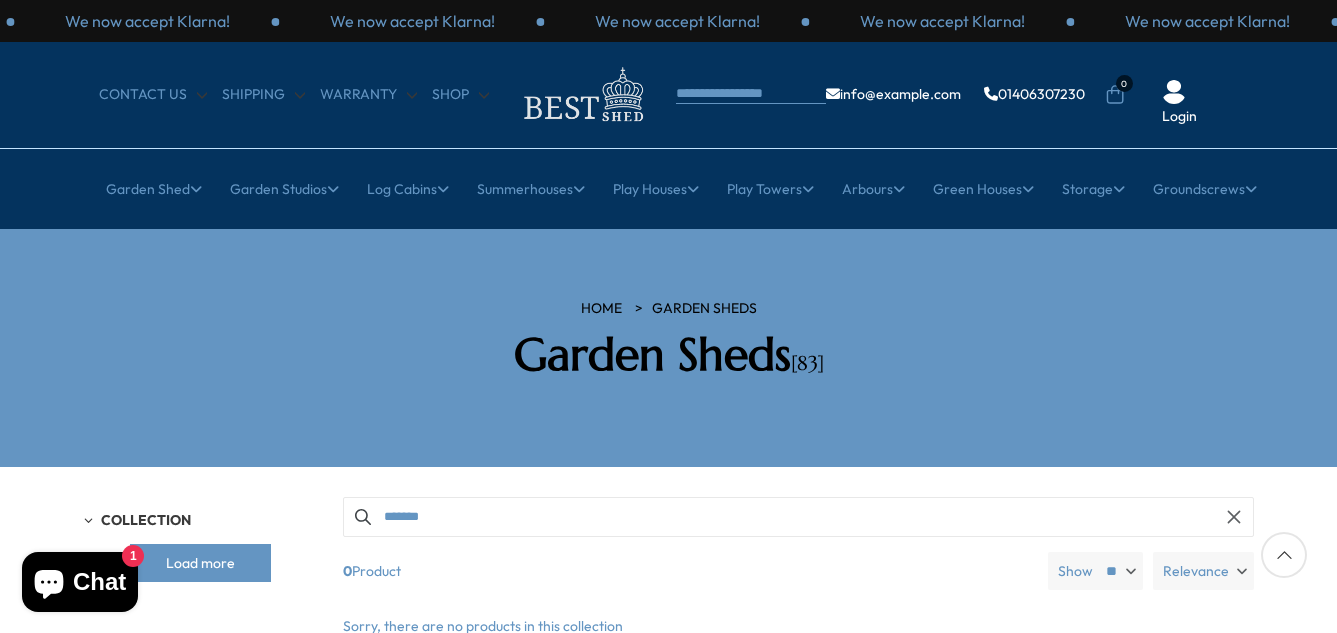 click at bounding box center (1284, 555) 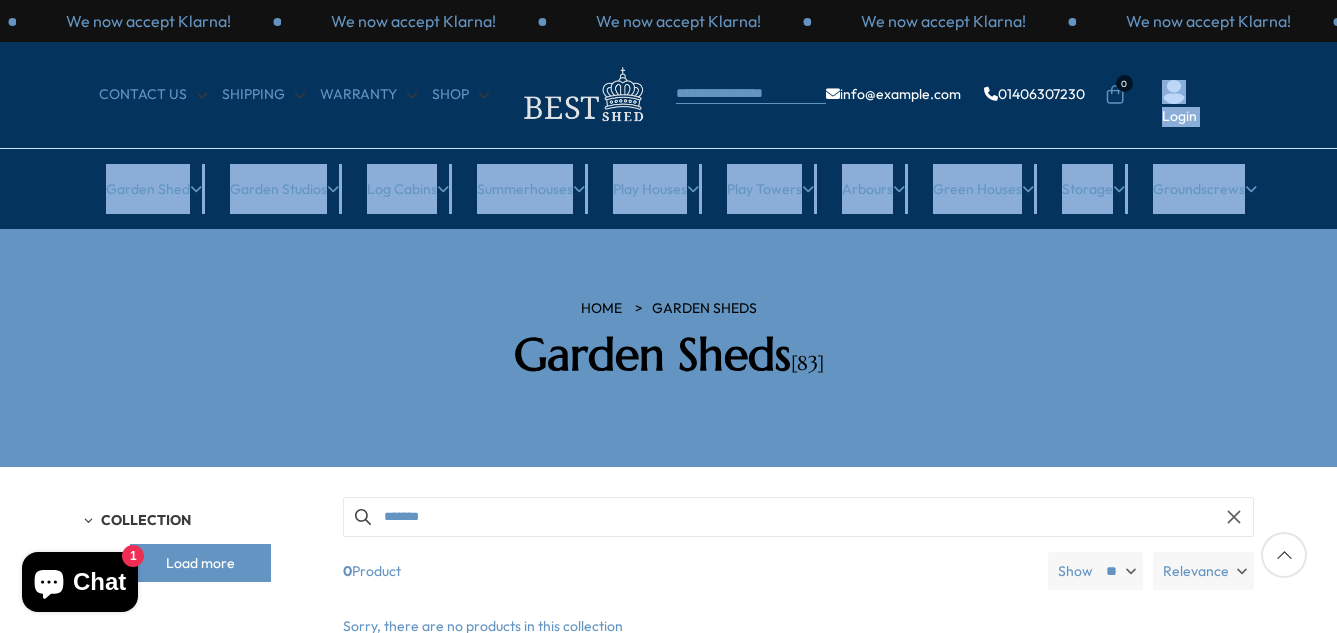 drag, startPoint x: 1206, startPoint y: 83, endPoint x: 1210, endPoint y: 227, distance: 144.05554 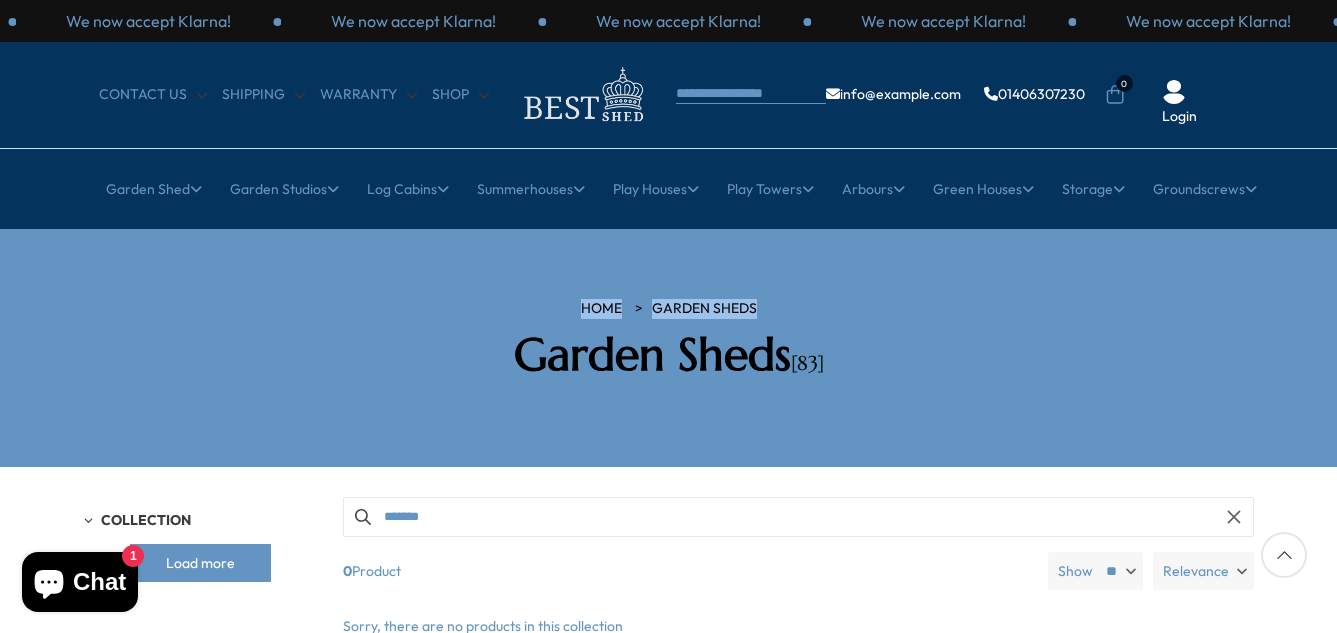 drag, startPoint x: 1203, startPoint y: 276, endPoint x: 1201, endPoint y: 306, distance: 30.066593 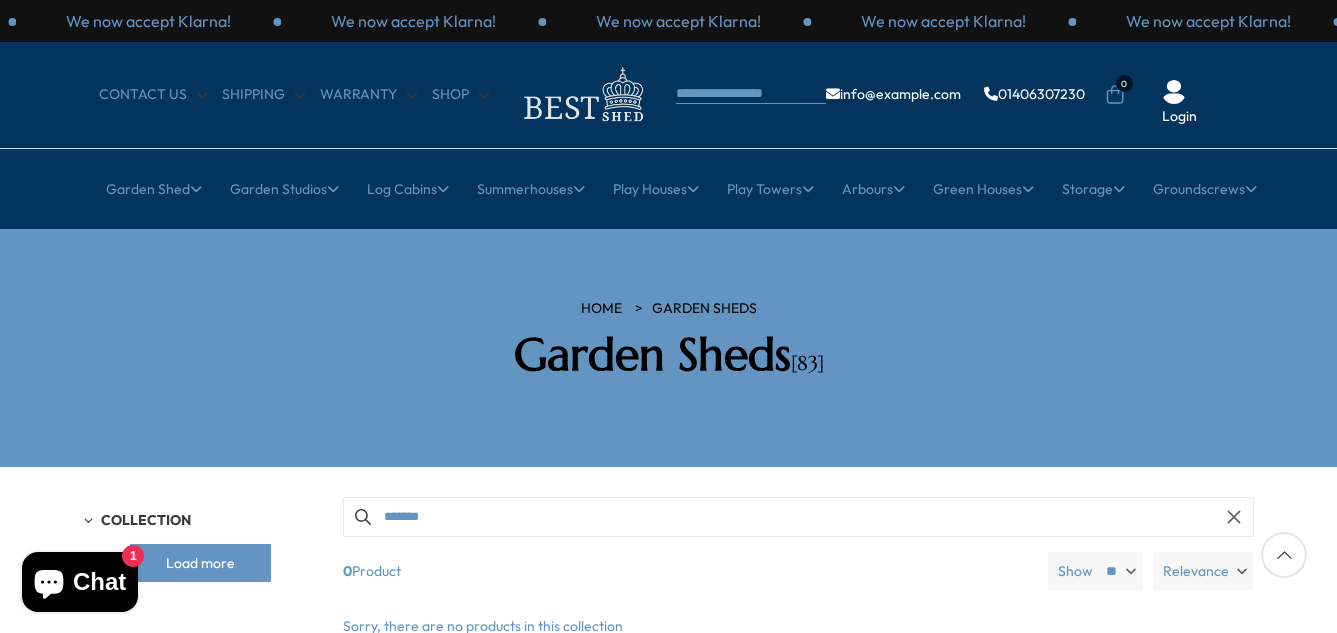 click on "HOME
Garden Sheds
Garden Sheds  [83]" at bounding box center [669, 348] 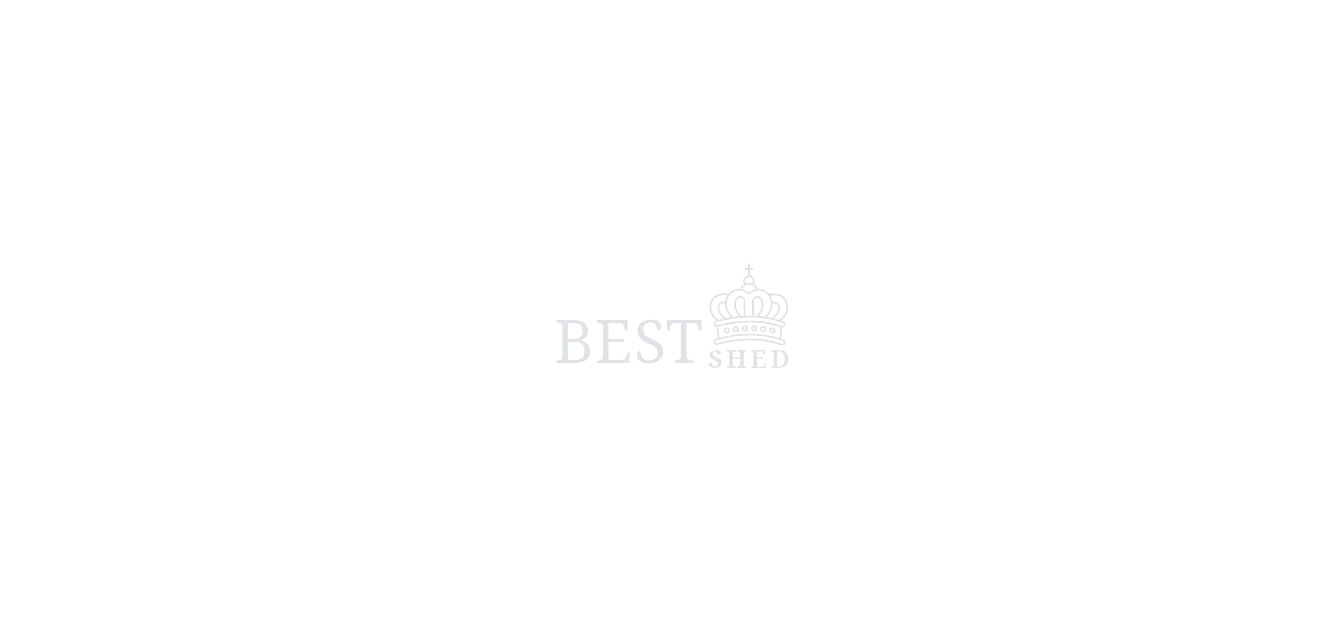 scroll, scrollTop: 0, scrollLeft: 0, axis: both 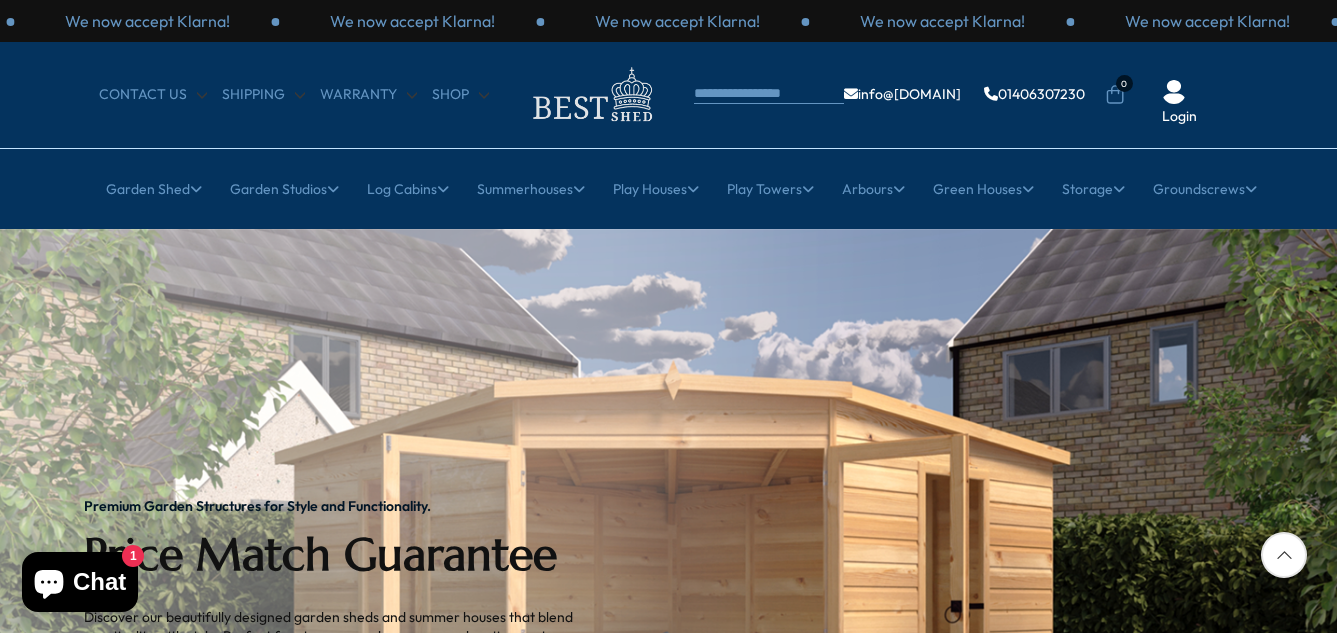 click on "We now accept Klarna!
We now accept Klarna!
We now accept Klarna!
We now accept Klarna!
We now accept Klarna!
We now accept Klarna!
We now accept Klarna!
We now accept Klarna!
We now accept Klarna!
CONTACT US
Shipping Shop" at bounding box center (668, 3617) 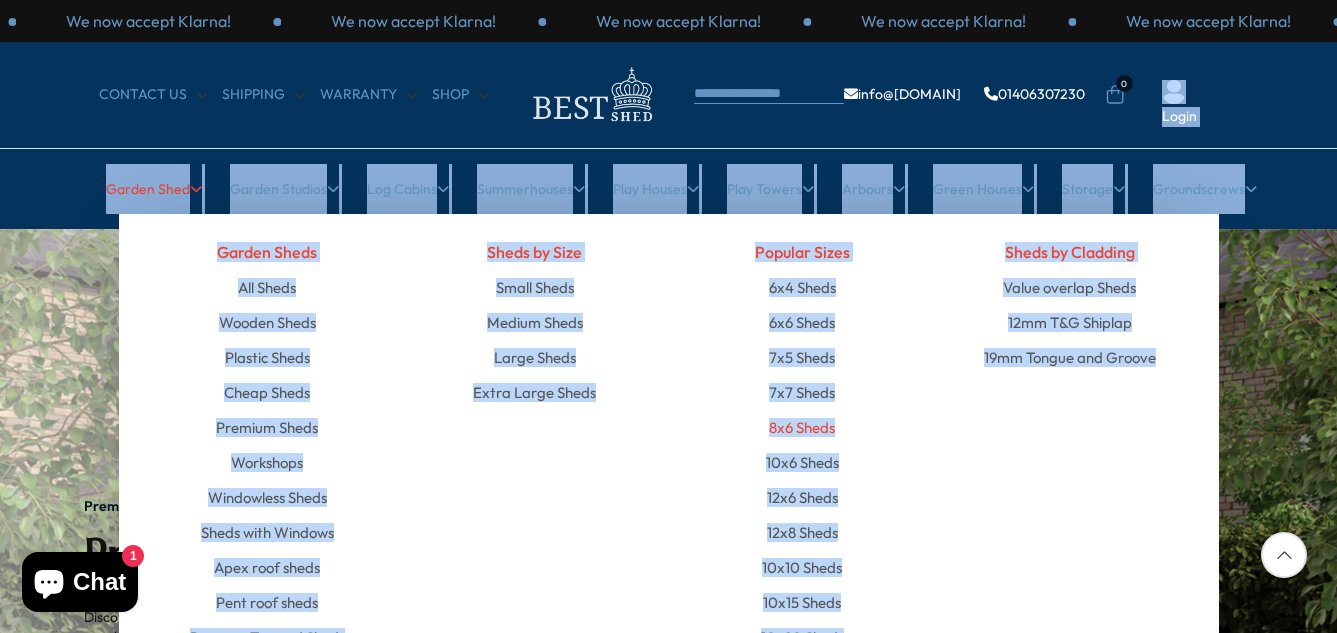 click on "8x6 Sheds" at bounding box center [802, 427] 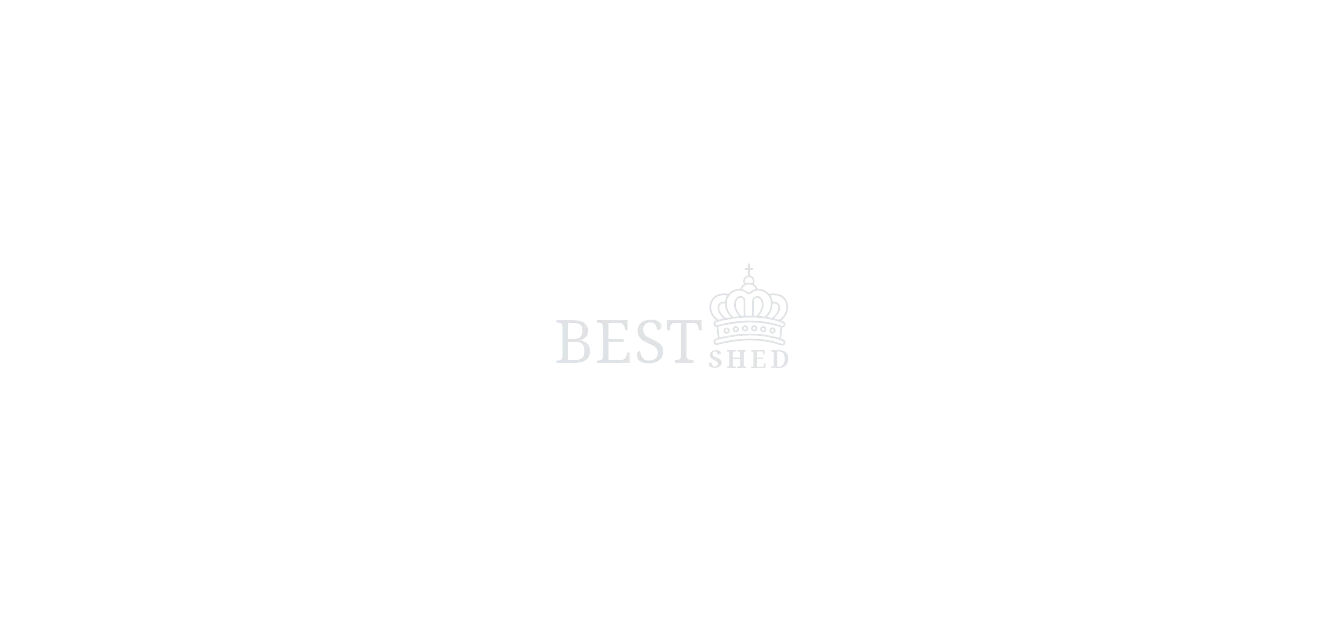 scroll, scrollTop: 0, scrollLeft: 0, axis: both 